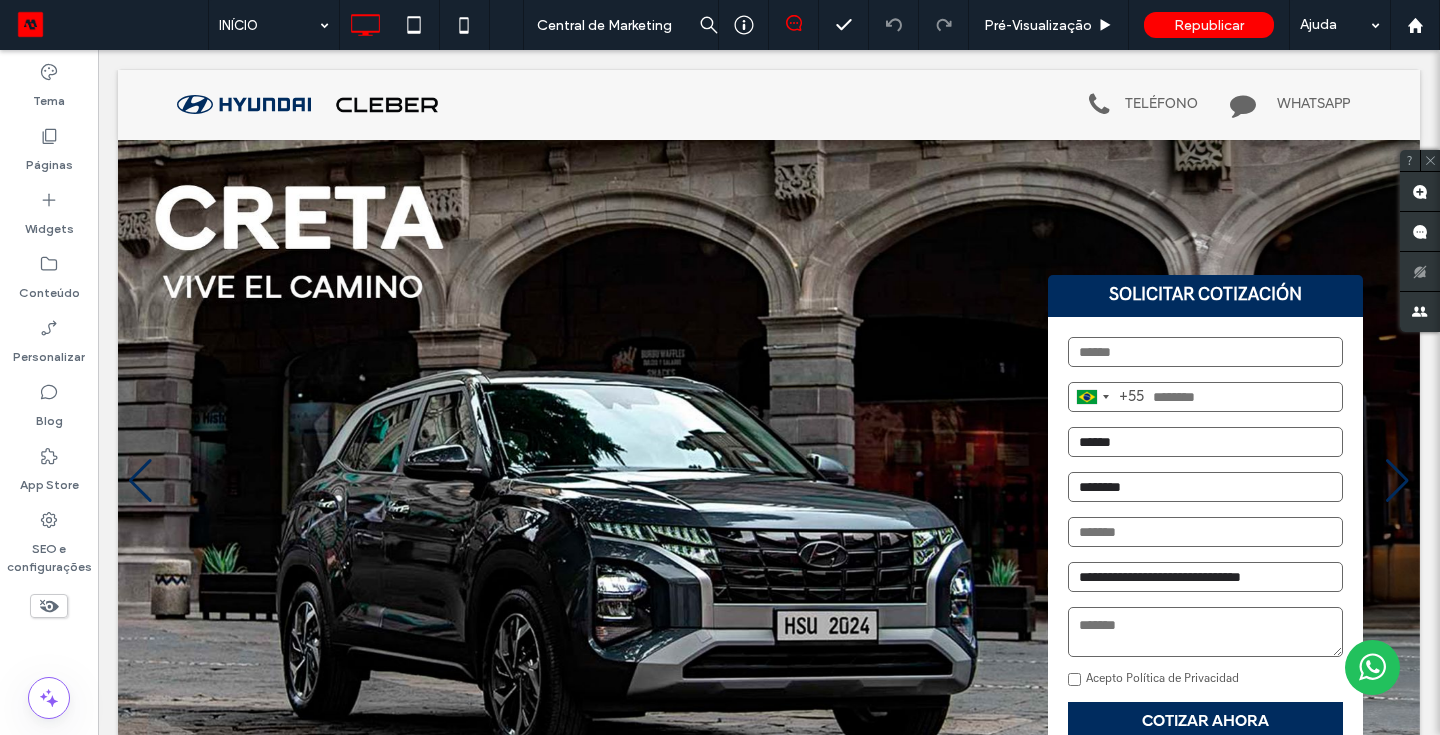 scroll, scrollTop: 452, scrollLeft: 0, axis: vertical 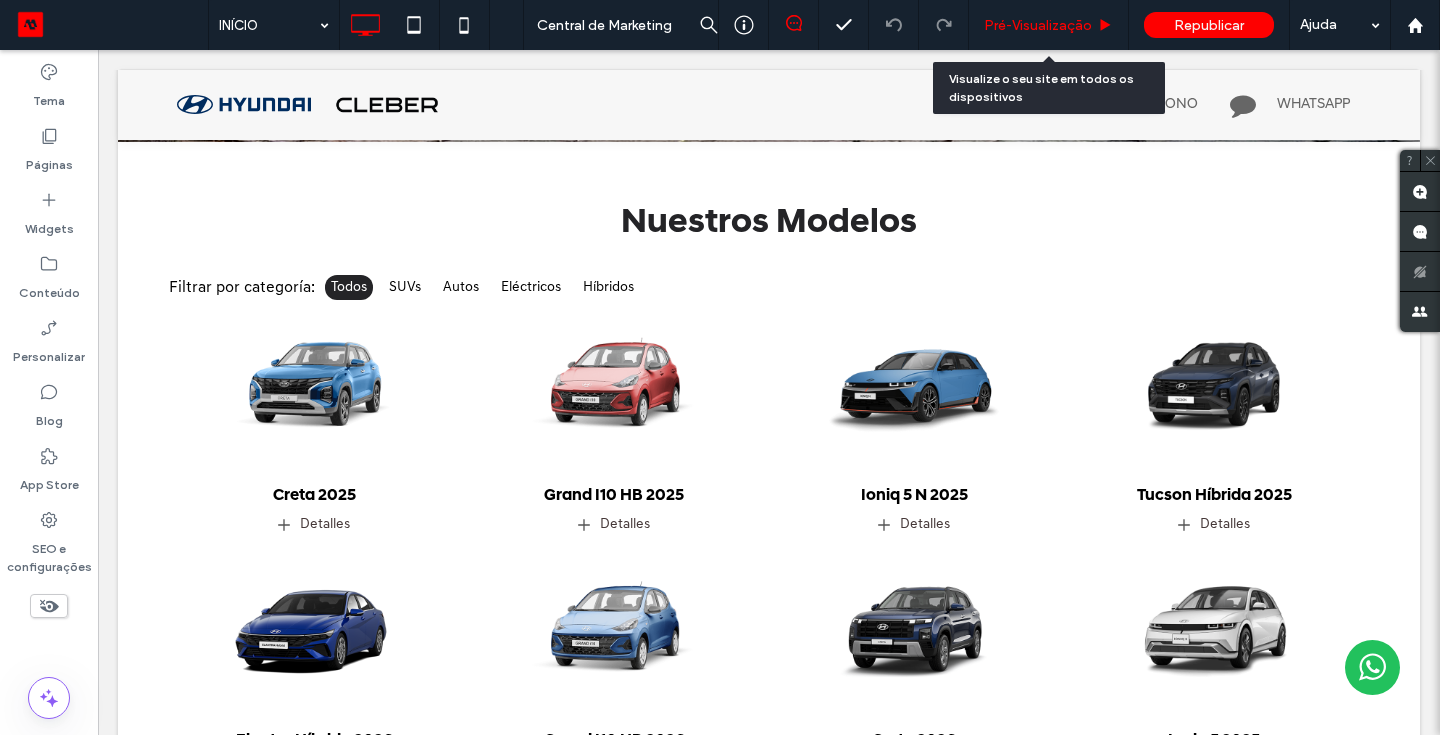 click on "Pré-Visualizaçāo" at bounding box center [1038, 25] 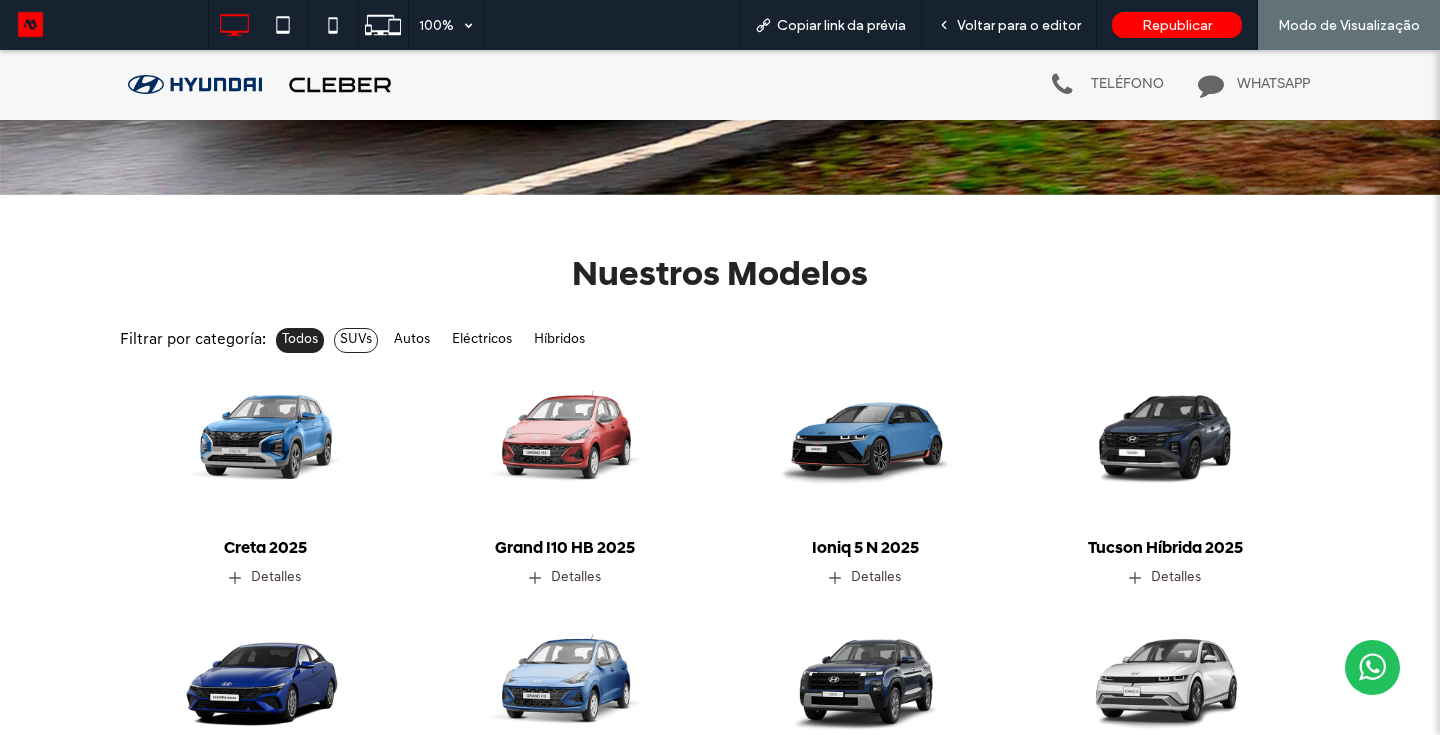 click on "SUVs" at bounding box center [356, 340] 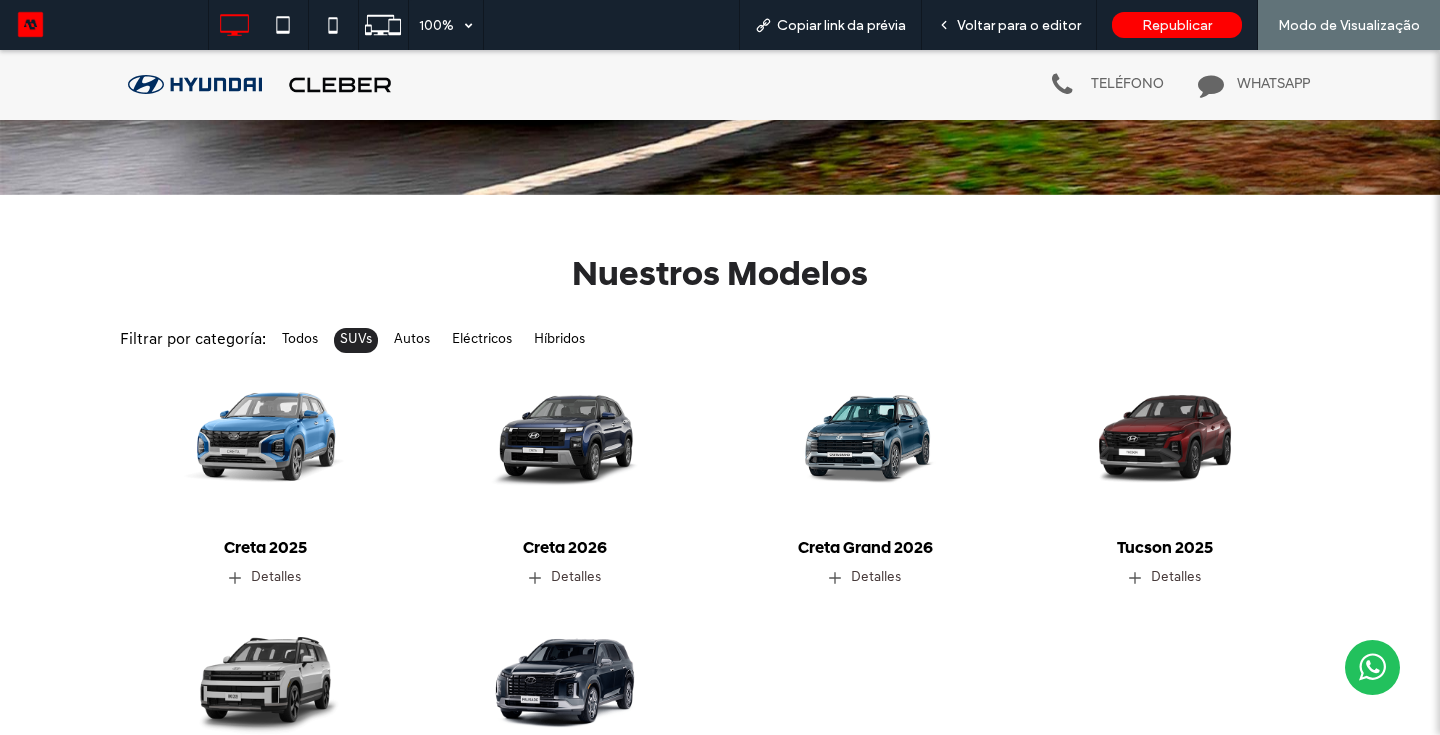 click at bounding box center (265, 443) 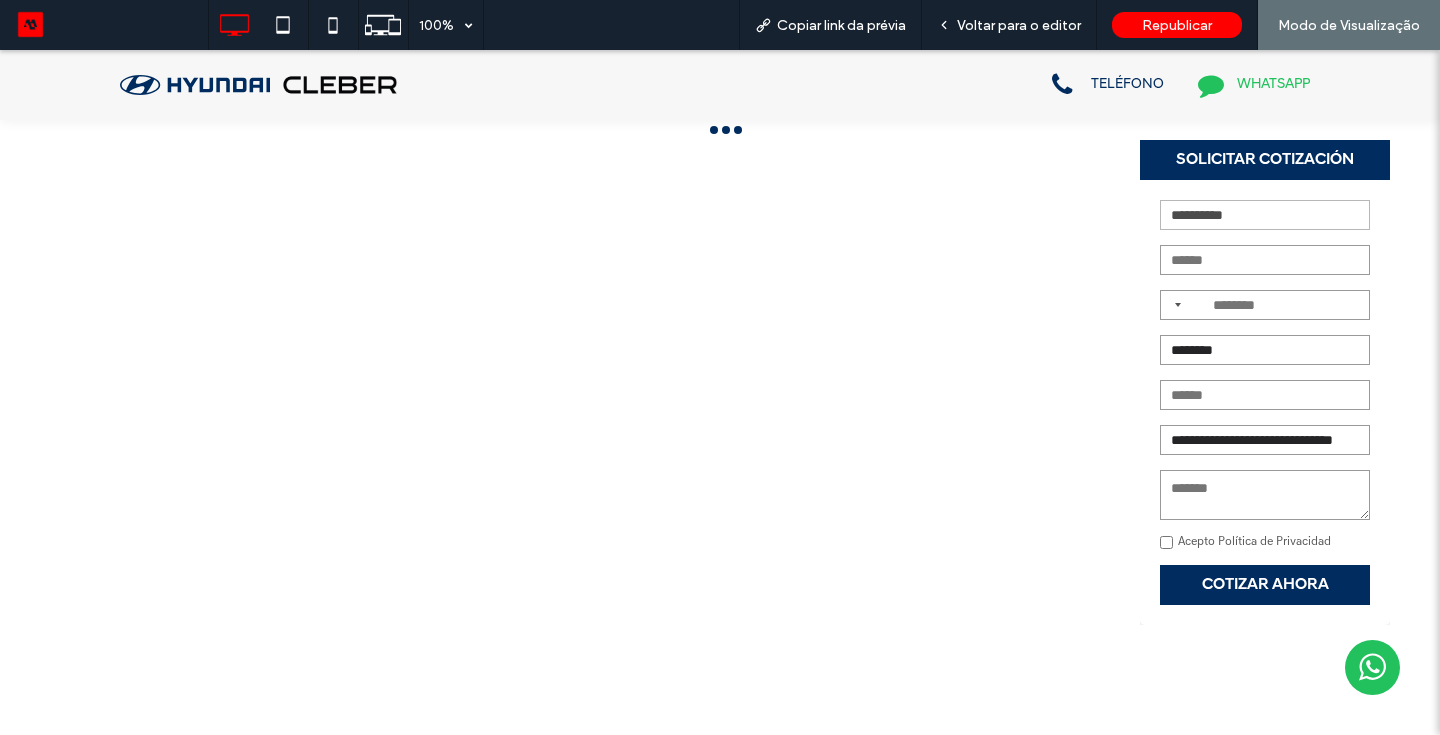 scroll, scrollTop: 0, scrollLeft: 0, axis: both 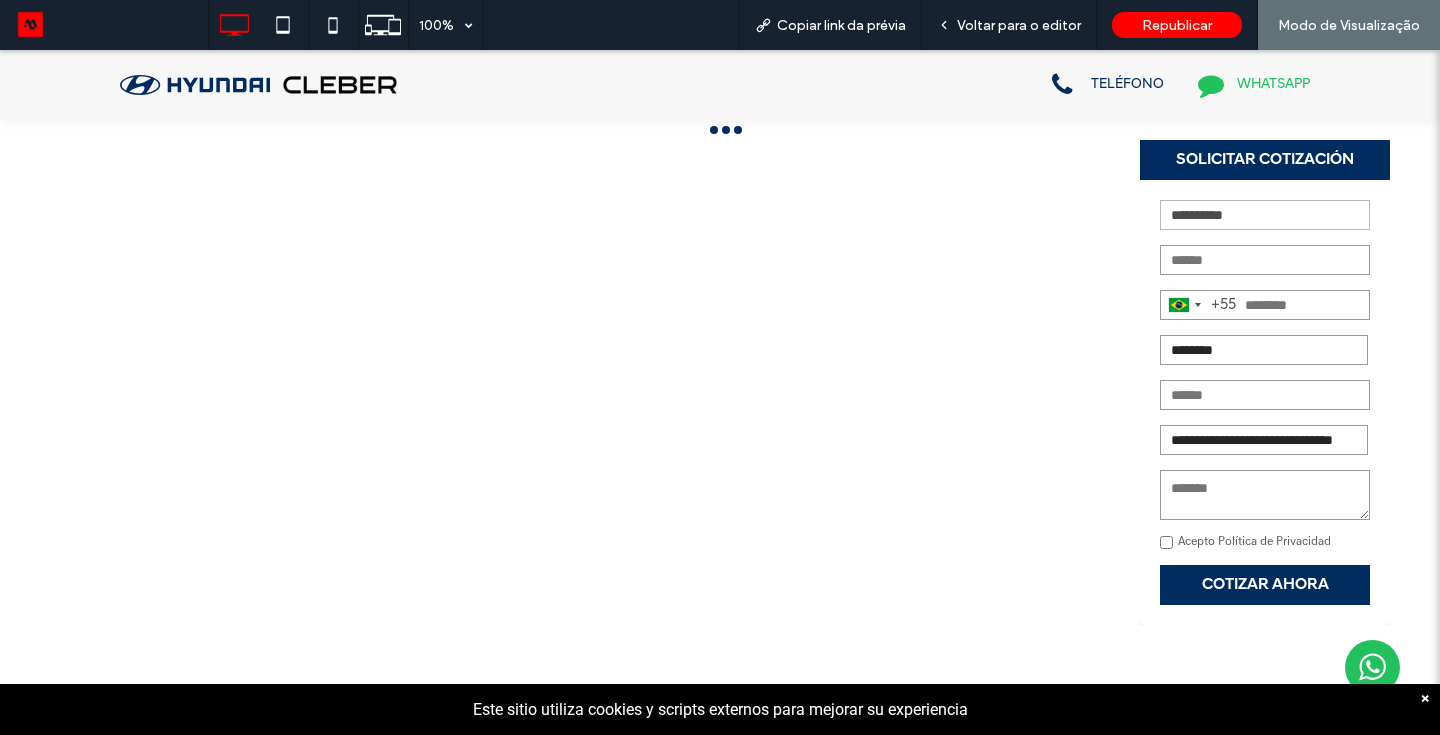 click at bounding box center [720, 392] 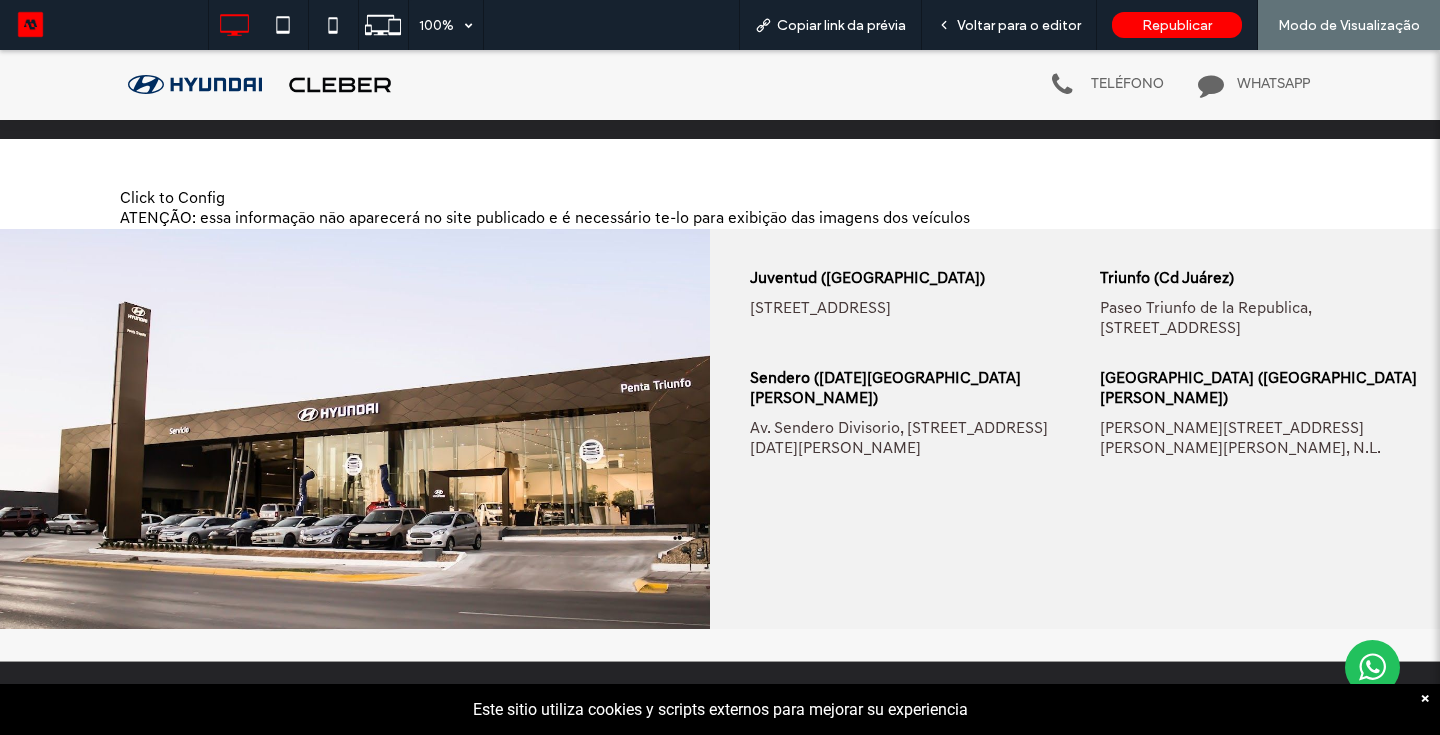 scroll, scrollTop: 1403, scrollLeft: 0, axis: vertical 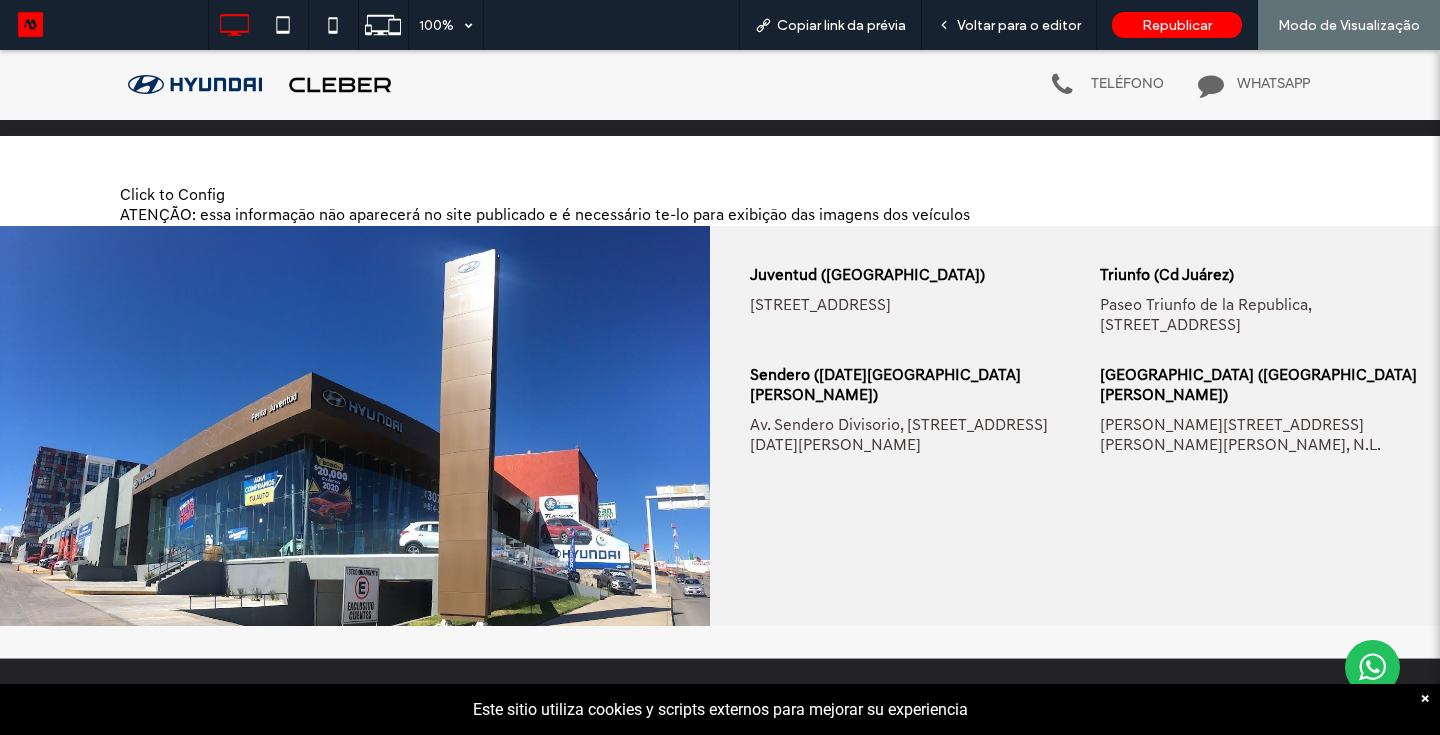 click on "Click to Config   ATENÇÃO: essa informação não aparecerá no site publicado e é necessário te-lo para exibição das imagens dos veículos" at bounding box center [545, 206] 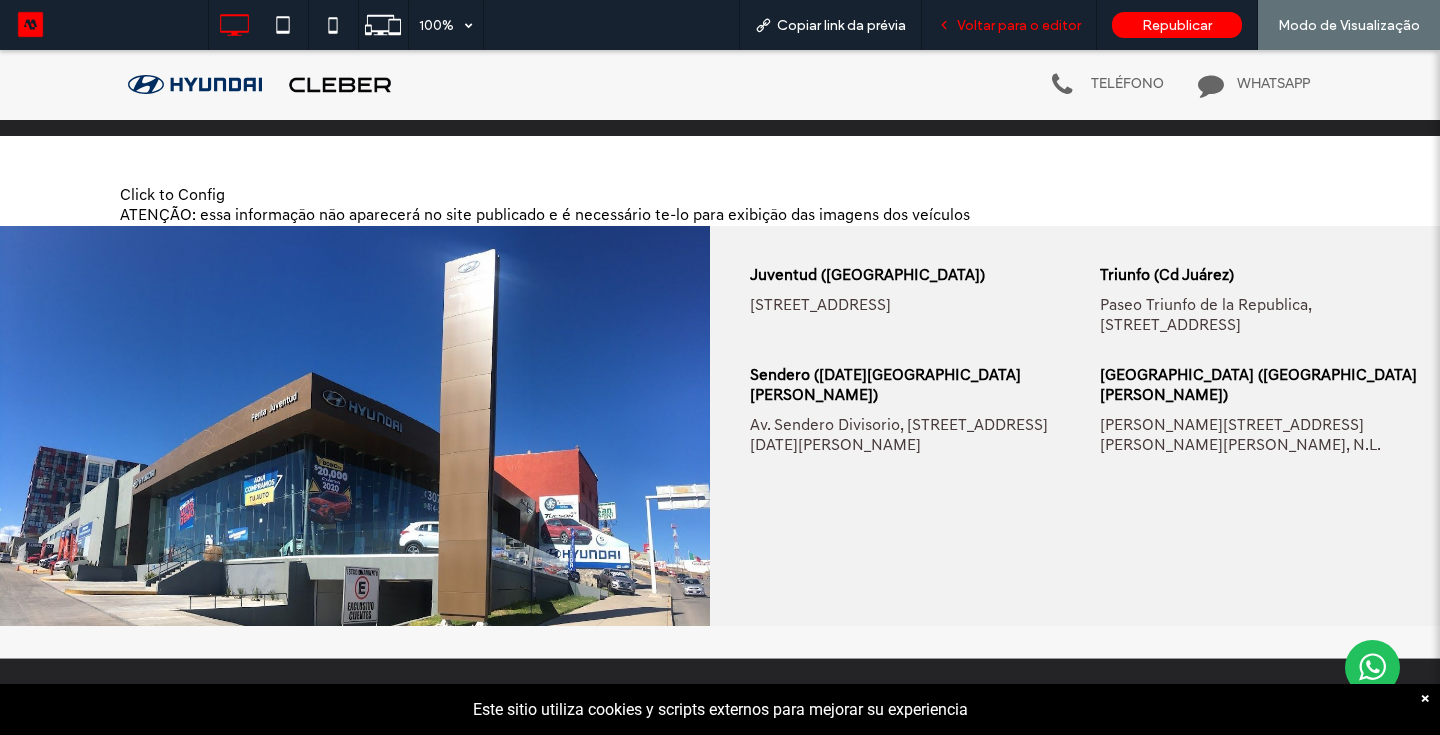 click on "Voltar para o editor" at bounding box center [1019, 25] 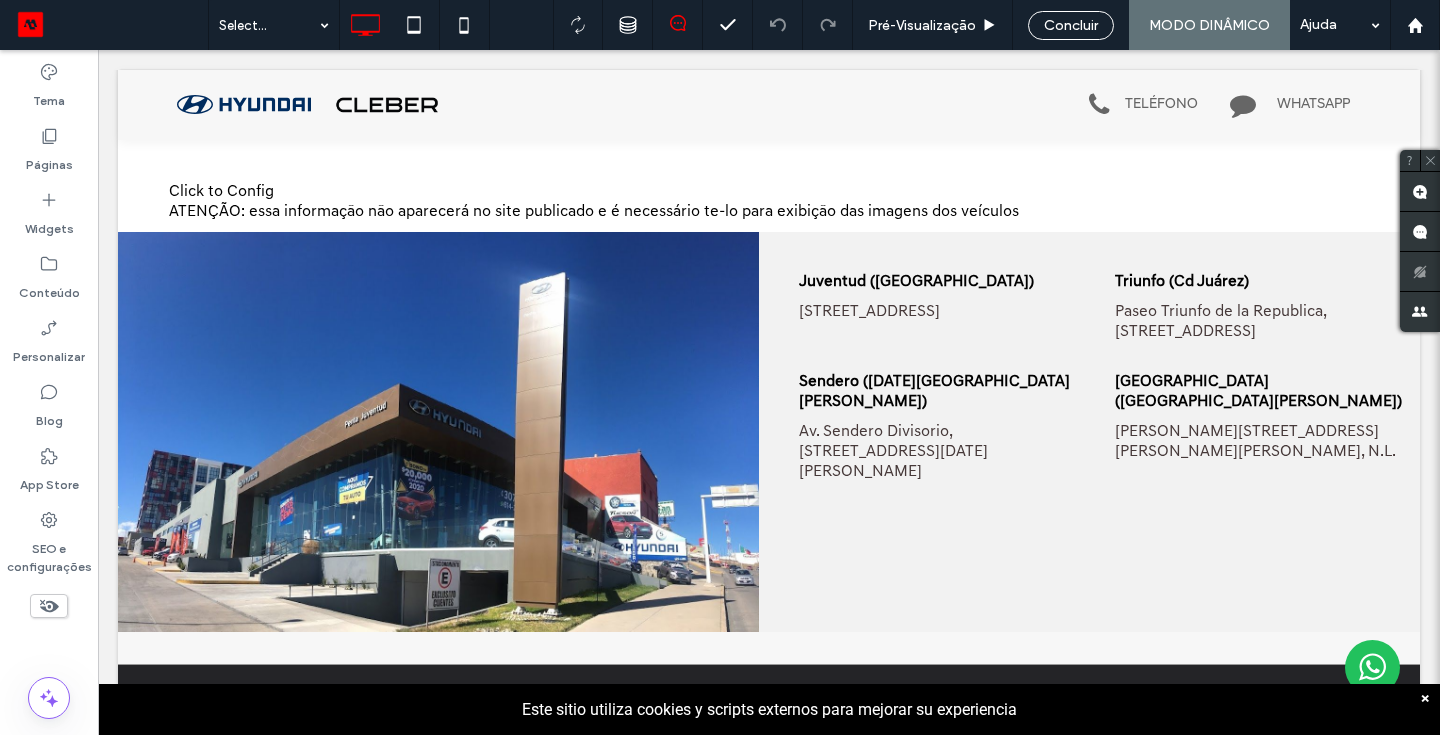 scroll, scrollTop: 1369, scrollLeft: 0, axis: vertical 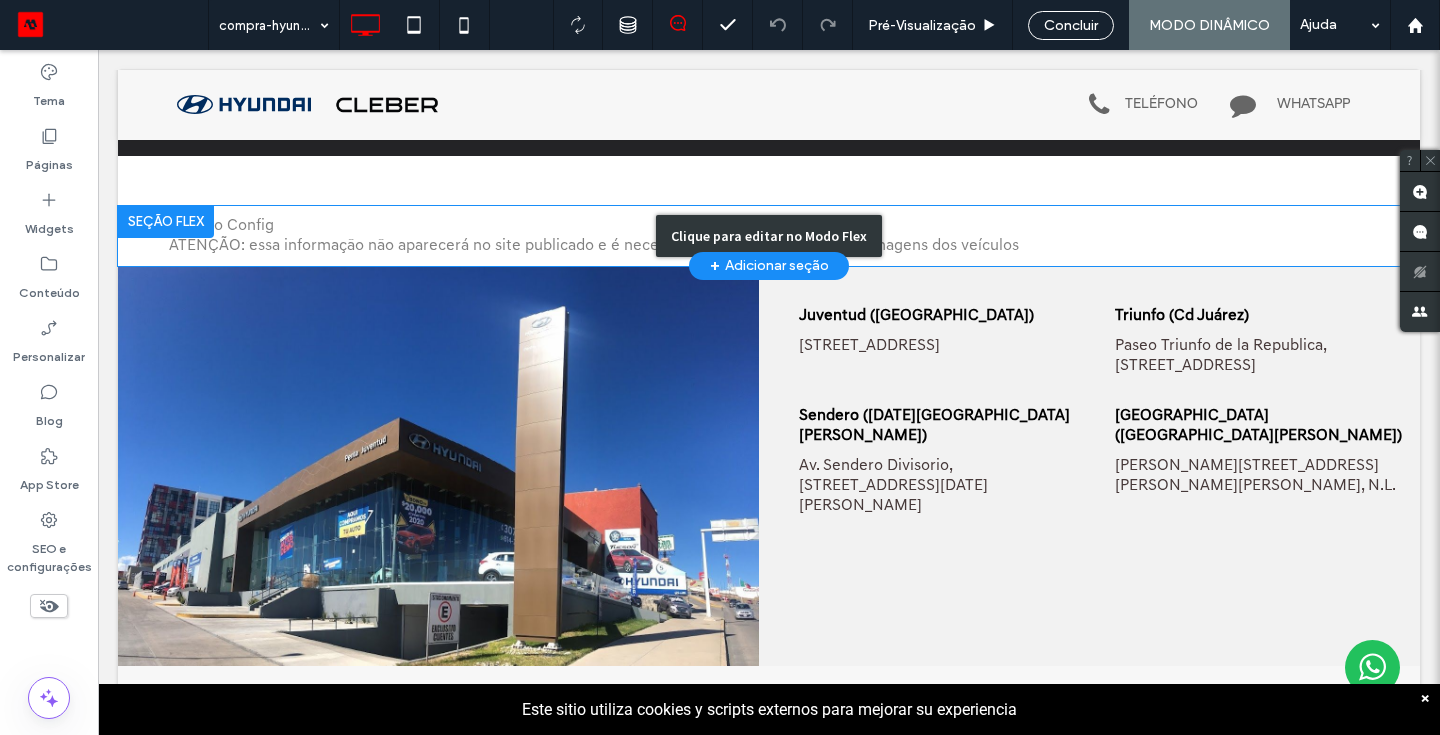 click on "Clique para editar no Modo Flex" at bounding box center [769, 236] 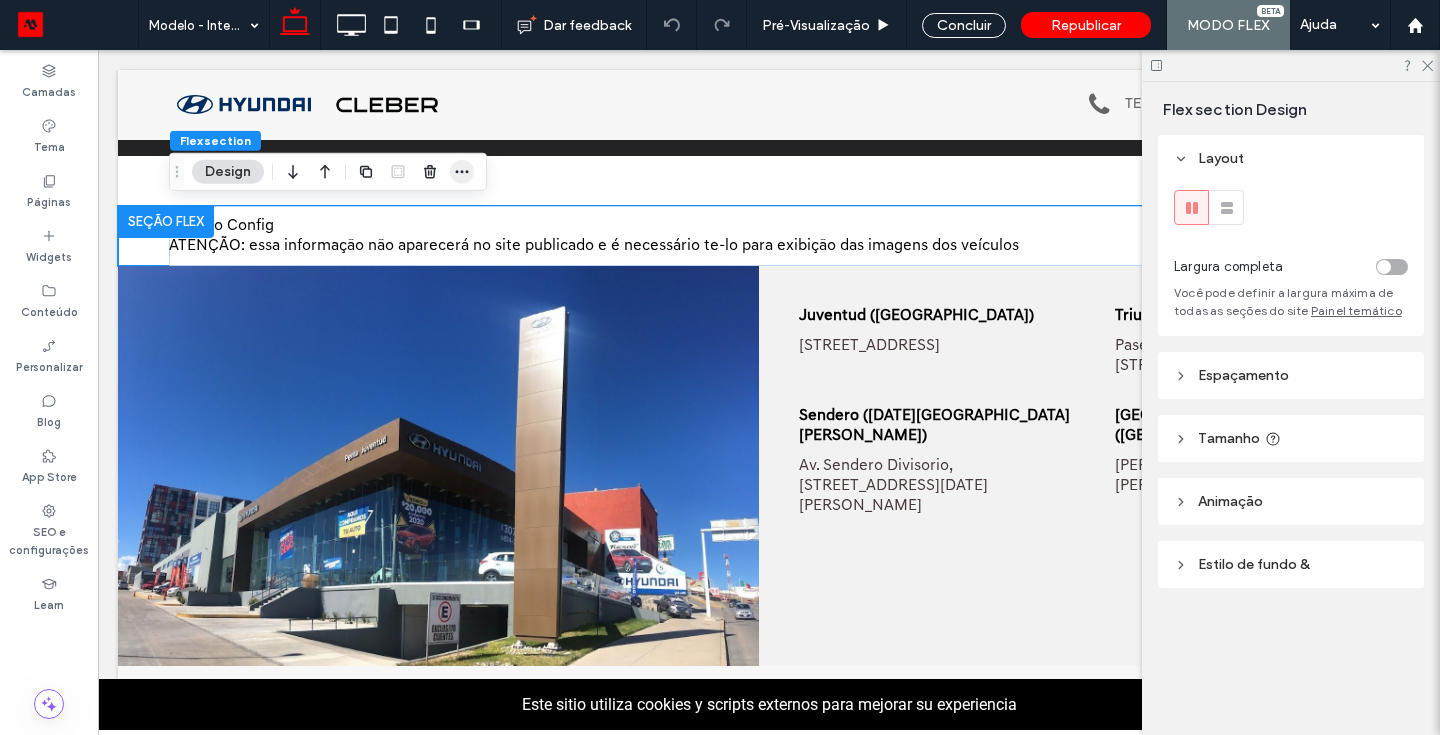 click 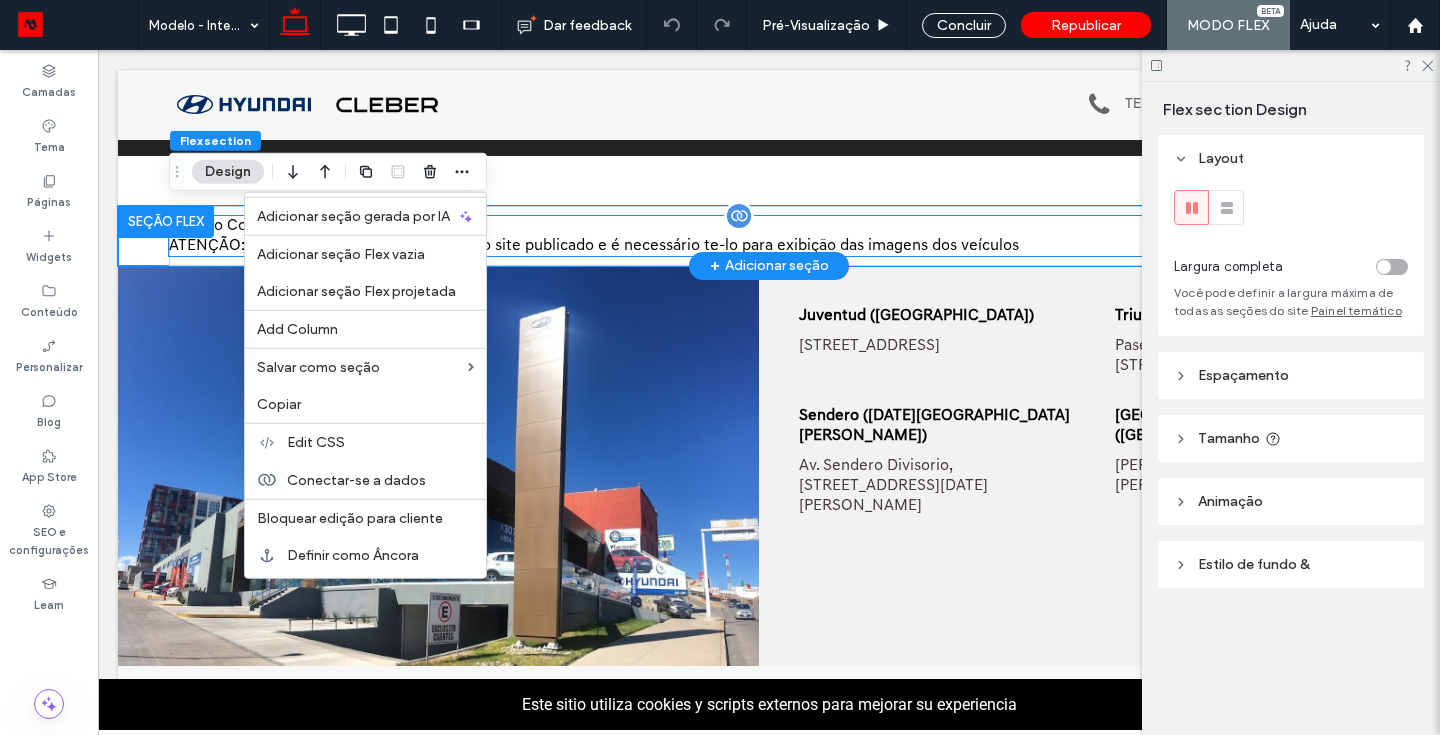 click on "Click to Config   ATENÇÃO: essa informação não aparecerá no site publicado e é necessário te-lo para exibição das imagens dos veículos" at bounding box center [594, 236] 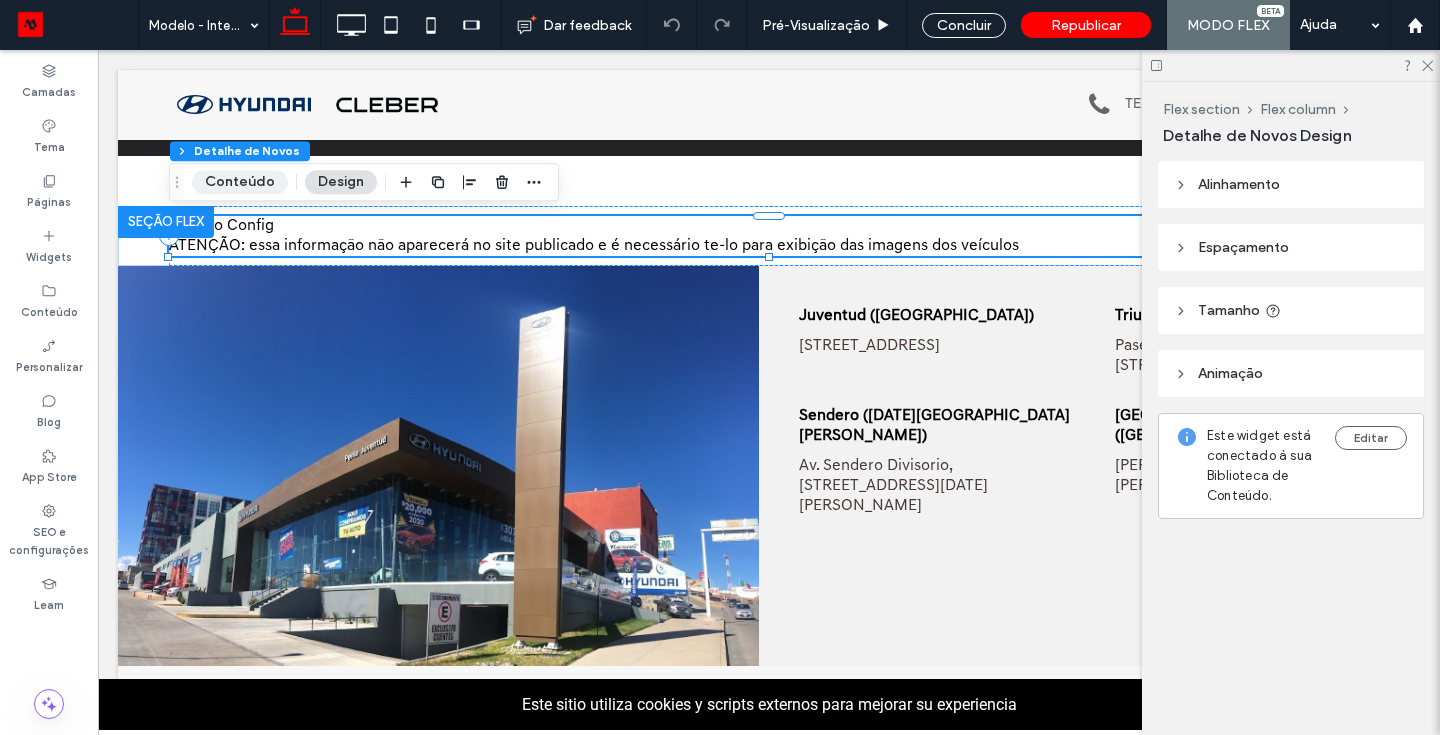click on "Conteúdo" at bounding box center (240, 182) 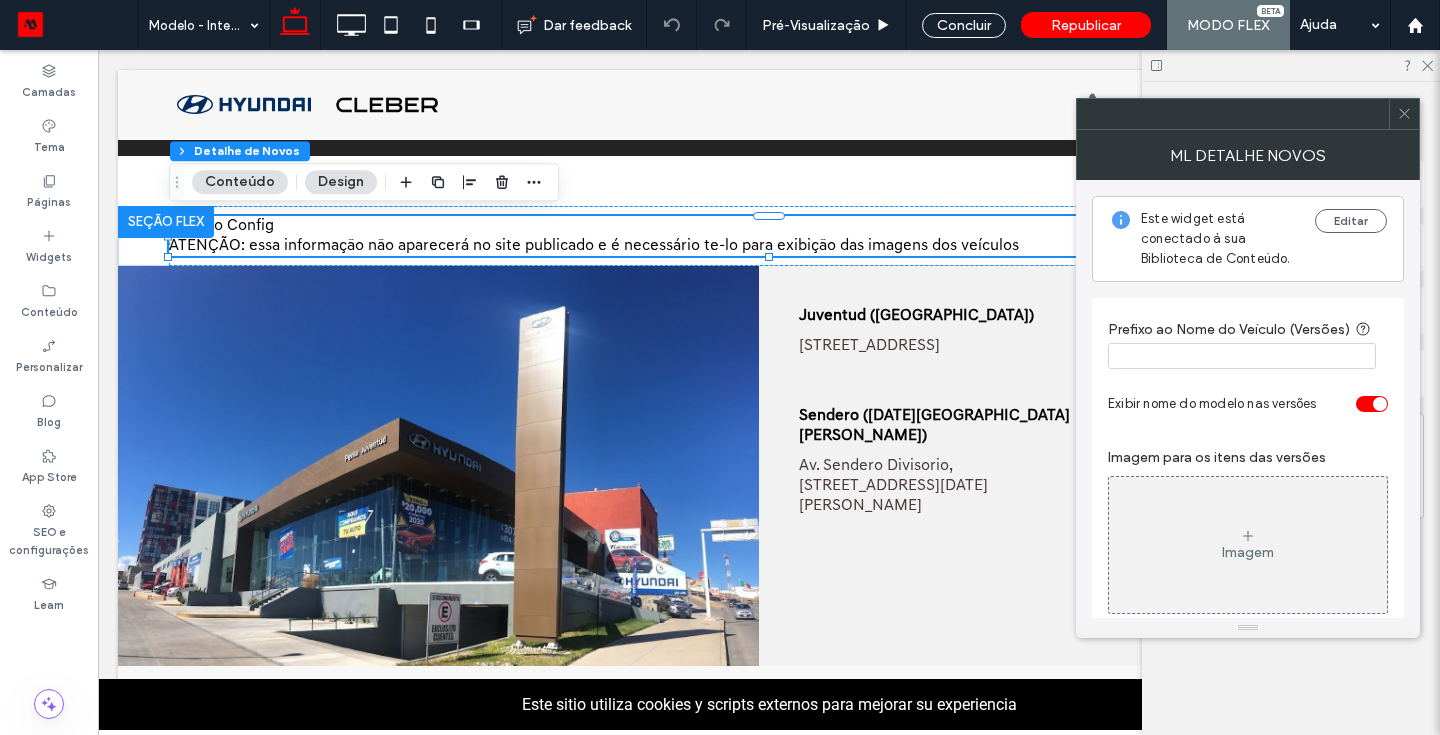 click 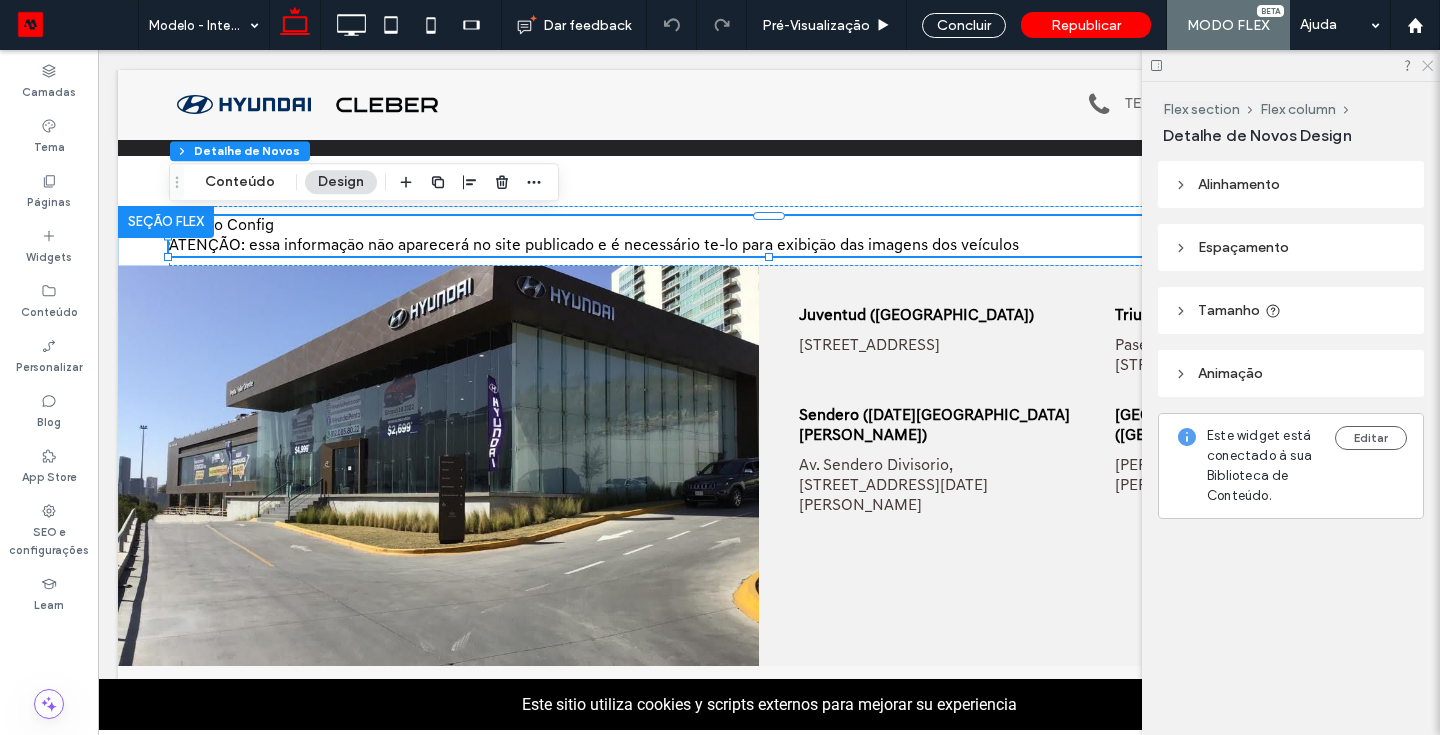 click 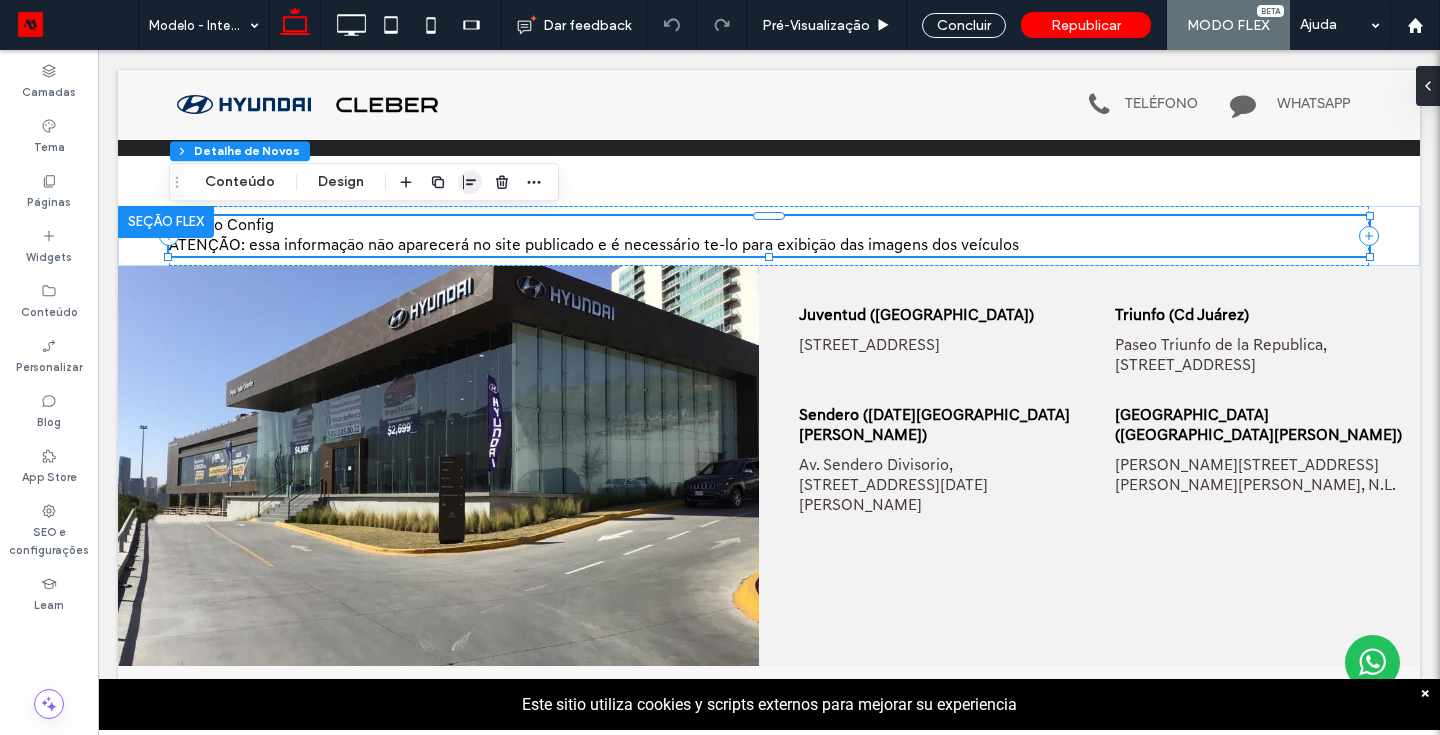 click 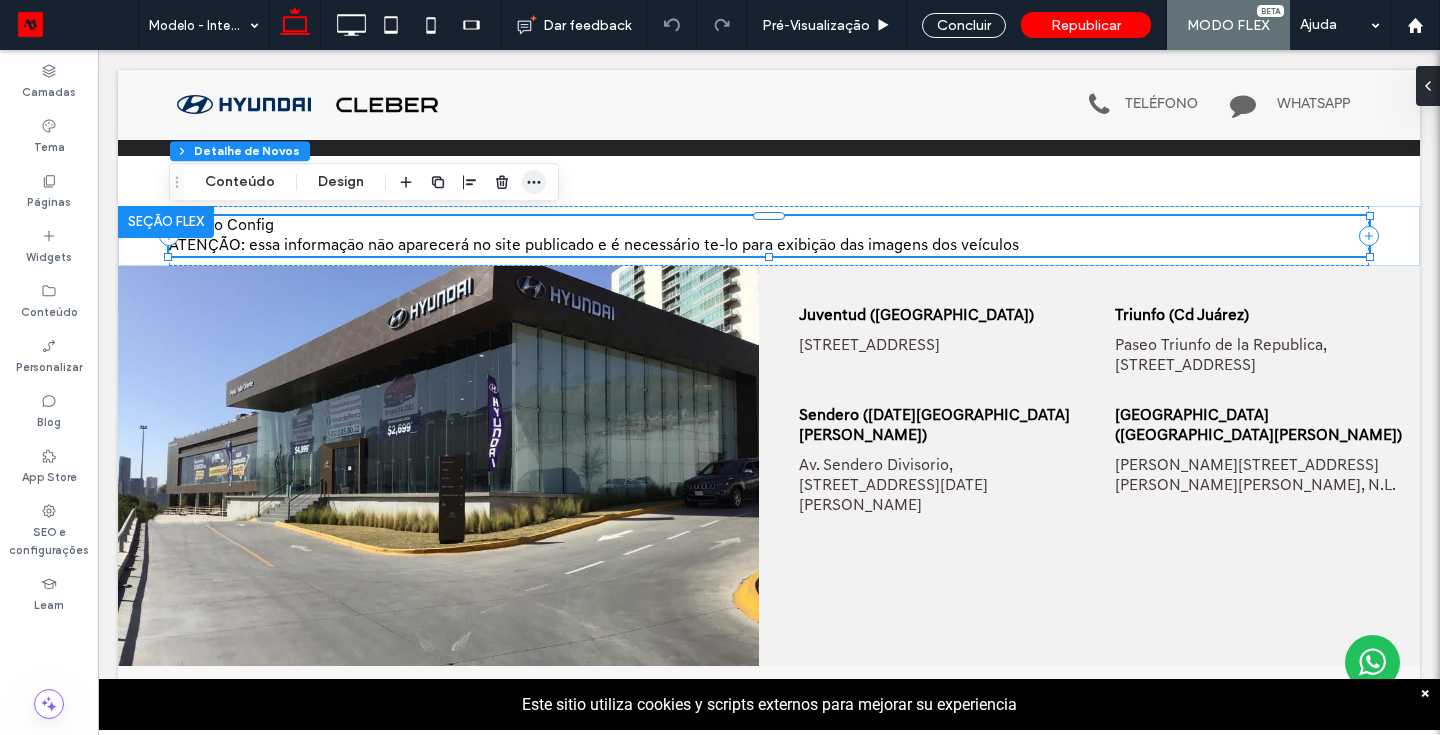 click 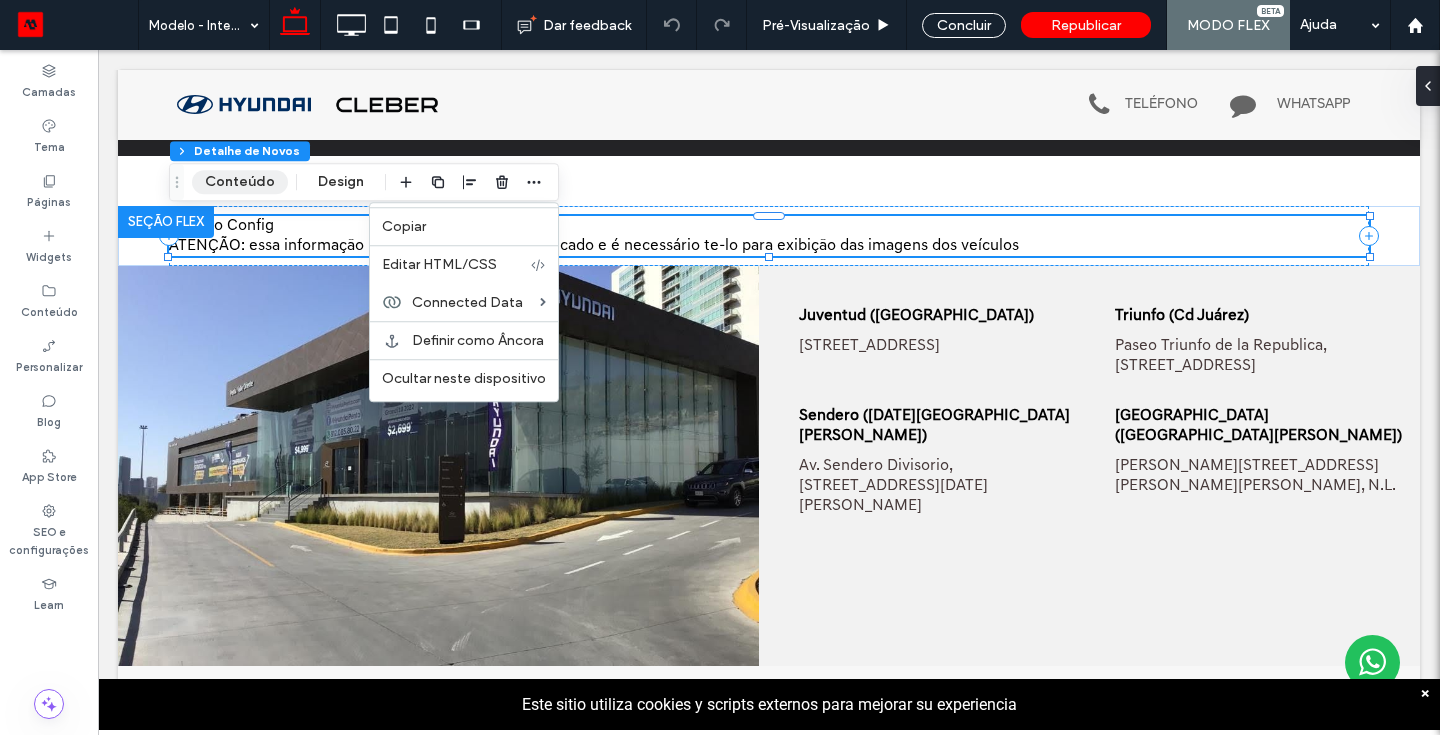 click on "Conteúdo" at bounding box center (240, 182) 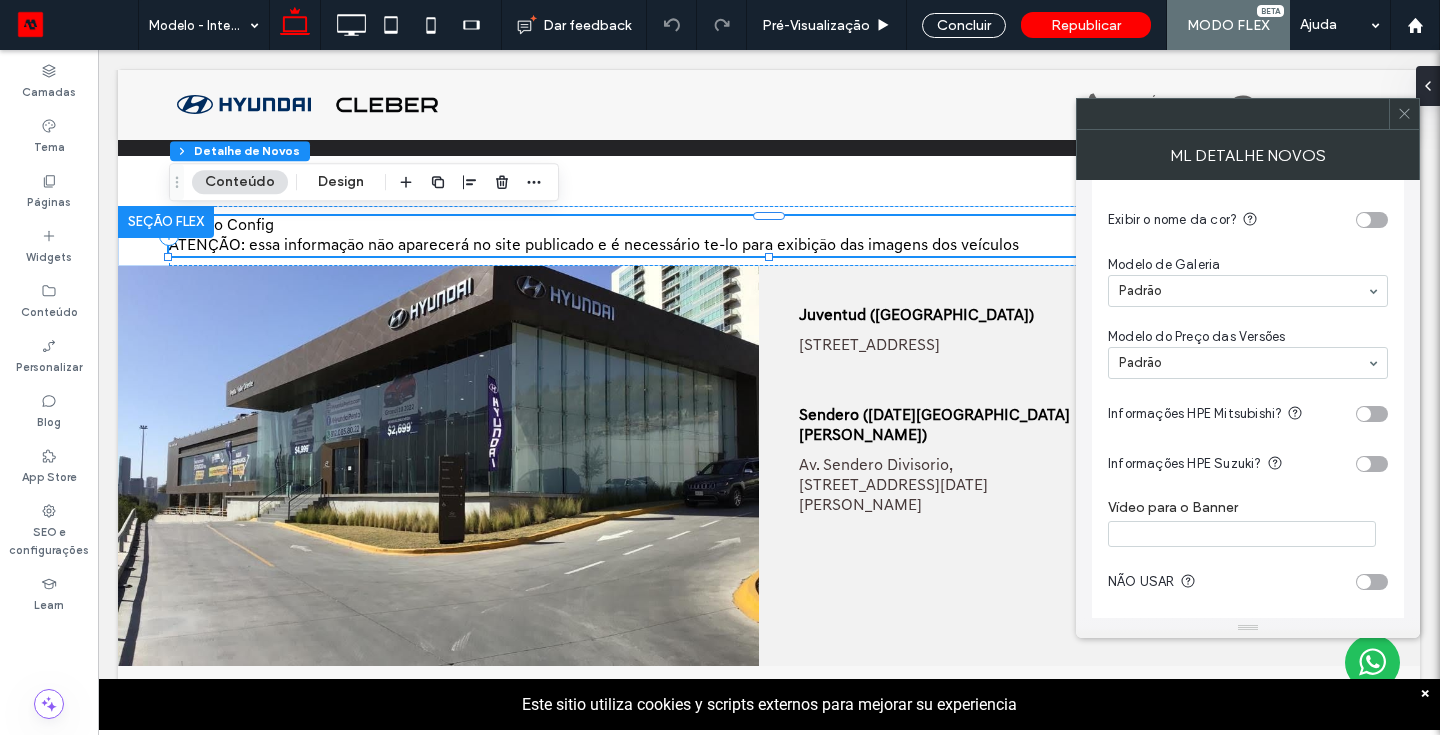 scroll, scrollTop: 671, scrollLeft: 0, axis: vertical 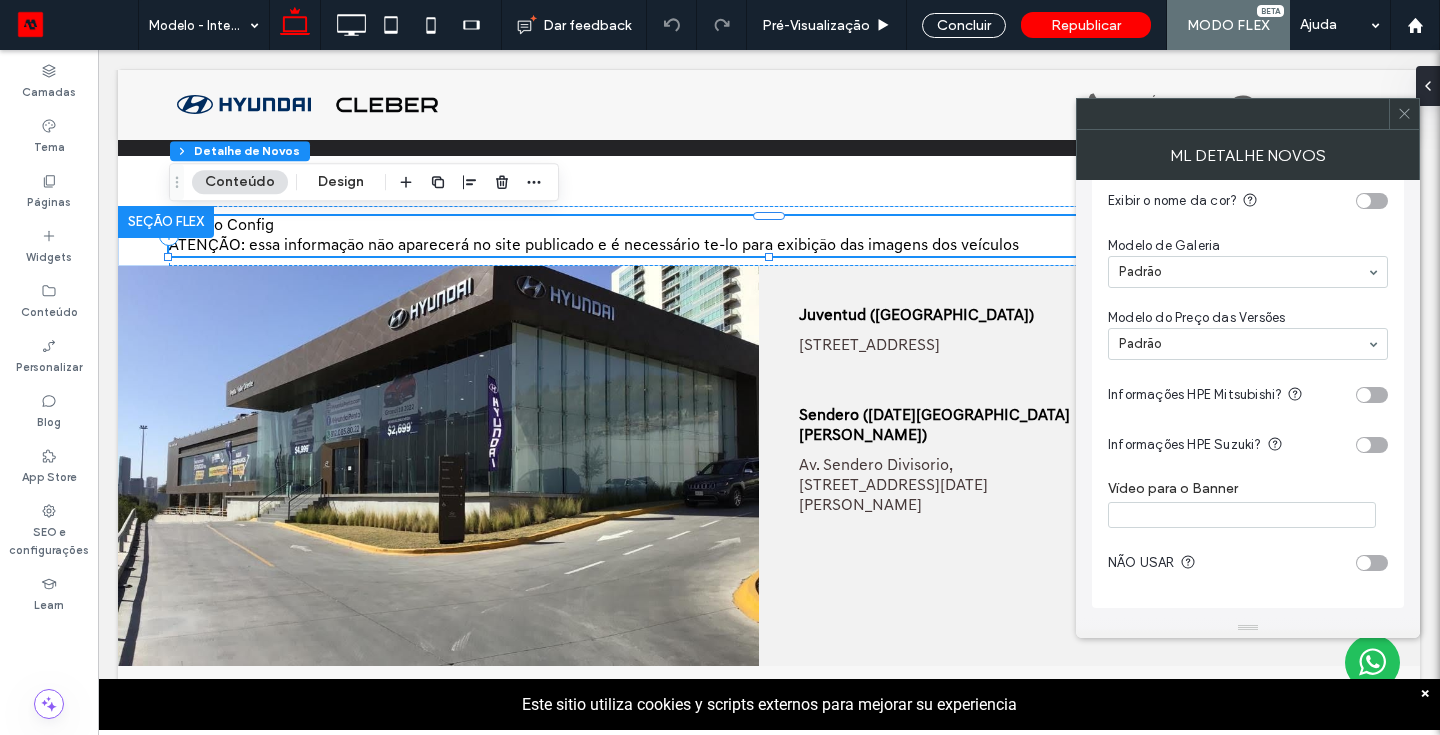 click 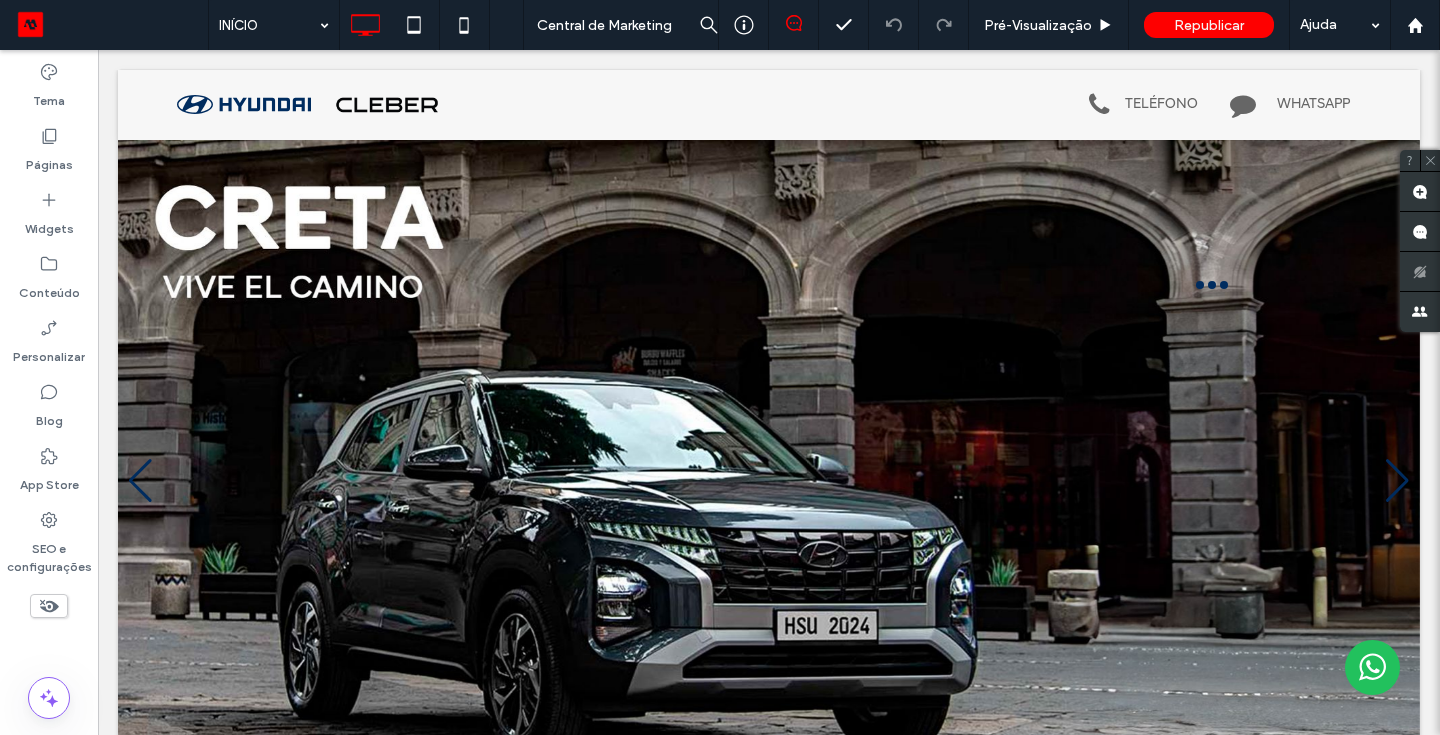 scroll, scrollTop: 247, scrollLeft: 0, axis: vertical 